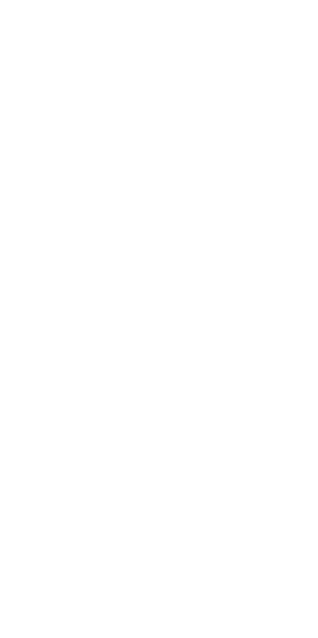 scroll, scrollTop: 0, scrollLeft: 0, axis: both 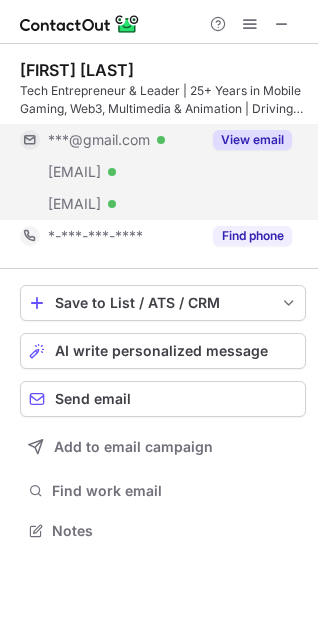 click on "View email" at bounding box center [252, 140] 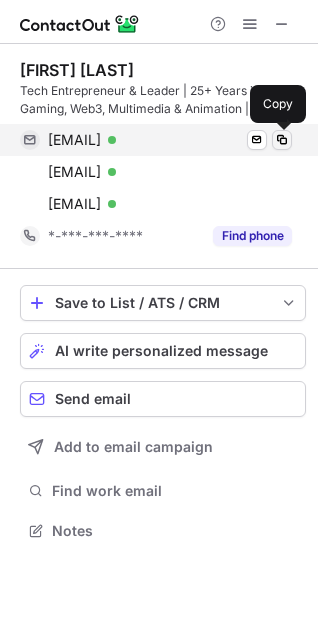 click at bounding box center (282, 140) 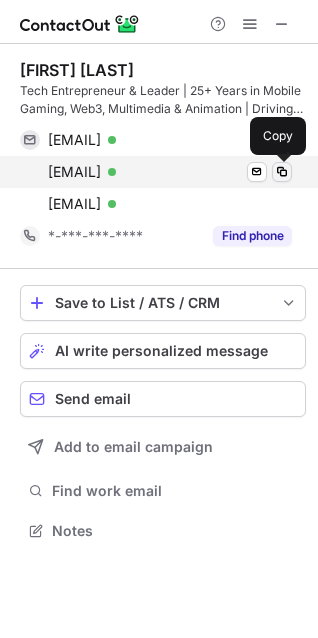 click at bounding box center [282, 172] 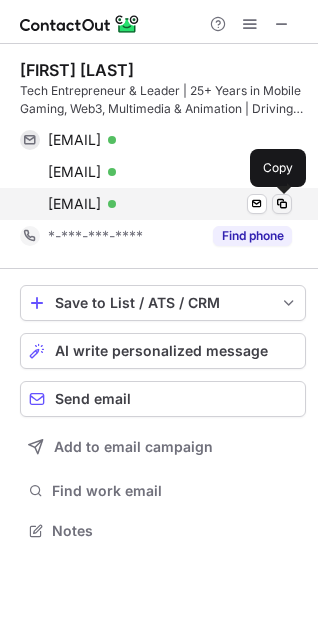 click at bounding box center [282, 204] 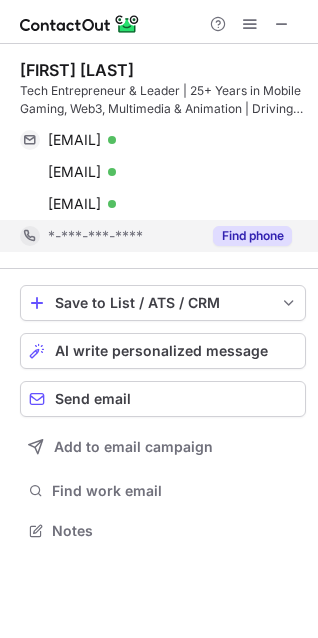 click on "Find phone" at bounding box center [252, 236] 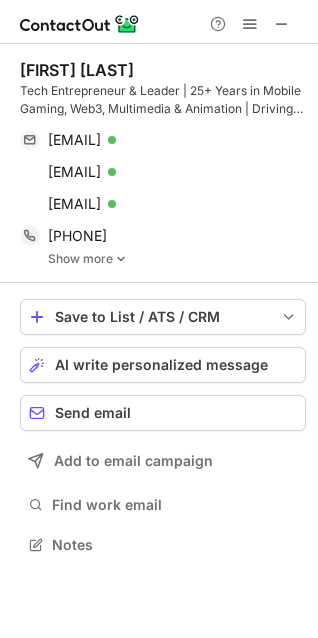 scroll, scrollTop: 10, scrollLeft: 10, axis: both 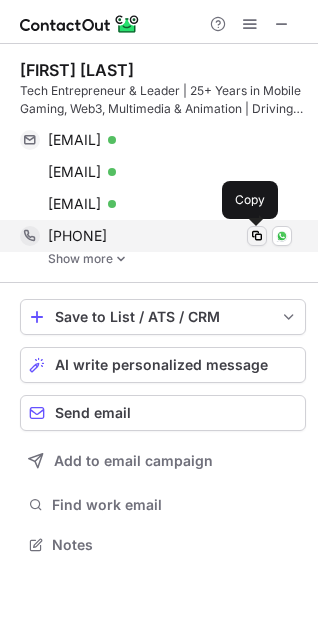 click at bounding box center [257, 236] 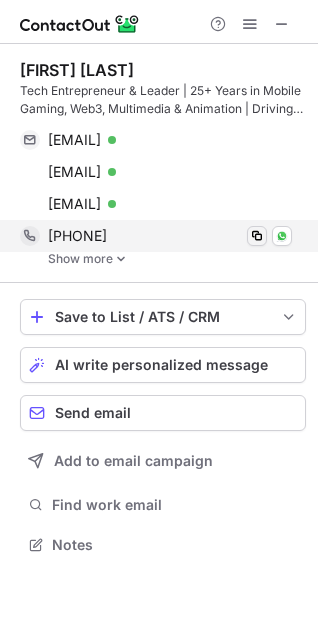 type 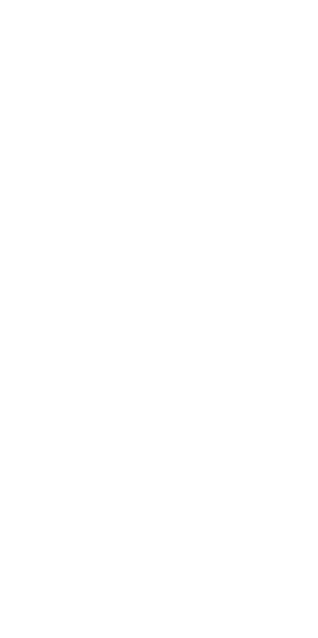 scroll, scrollTop: 0, scrollLeft: 0, axis: both 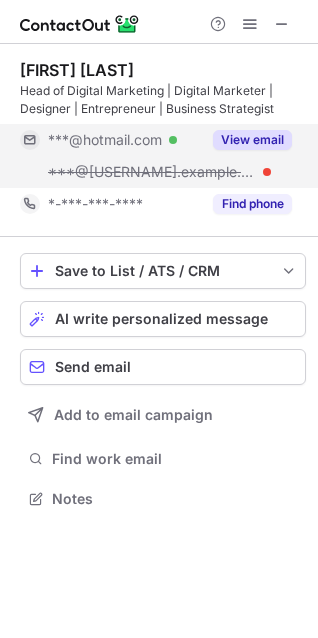 click on "View email" at bounding box center (252, 140) 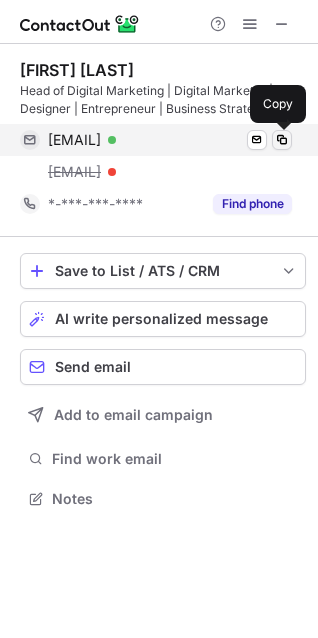 click at bounding box center [282, 140] 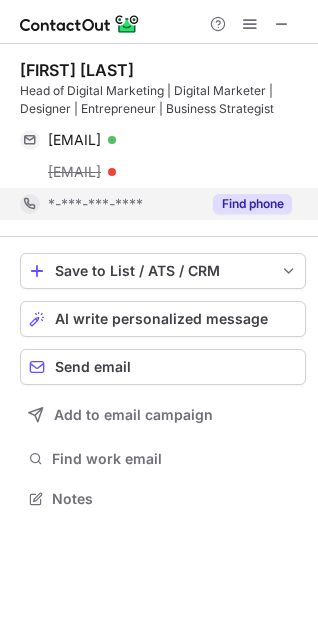 click on "Find phone" at bounding box center (252, 204) 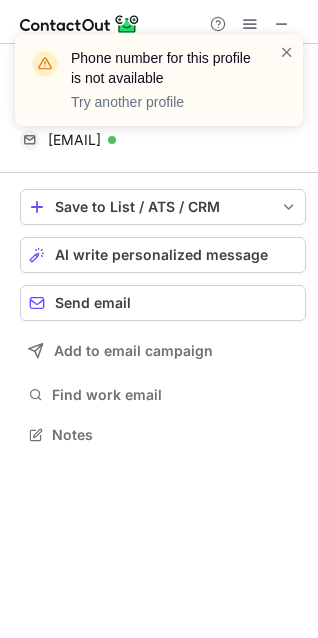 scroll, scrollTop: 421, scrollLeft: 318, axis: both 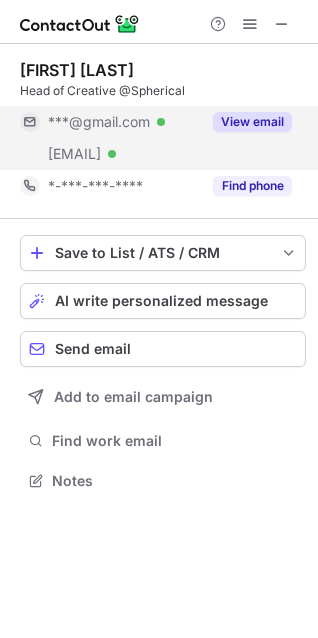 click on "View email" at bounding box center (252, 122) 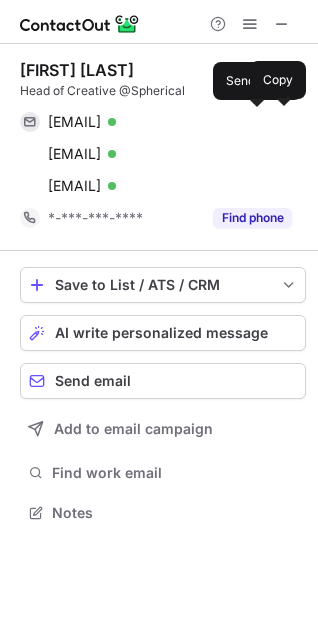 scroll, scrollTop: 10, scrollLeft: 10, axis: both 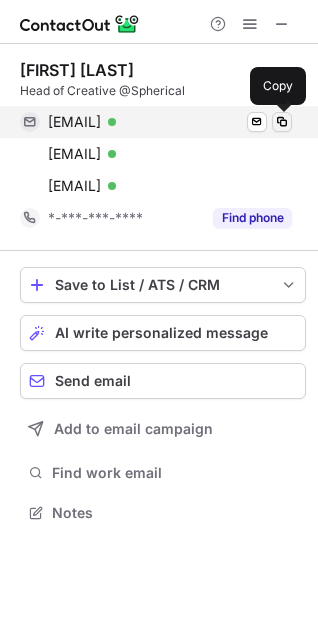click at bounding box center [282, 122] 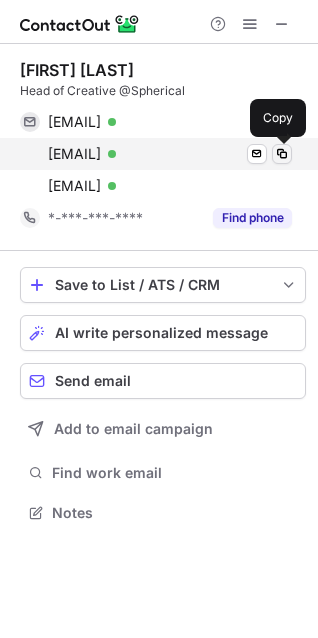 click at bounding box center (282, 154) 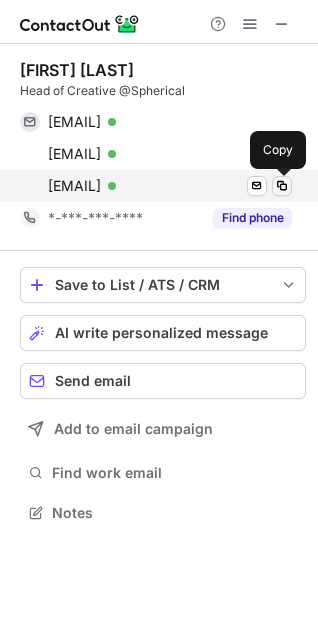 click at bounding box center (282, 186) 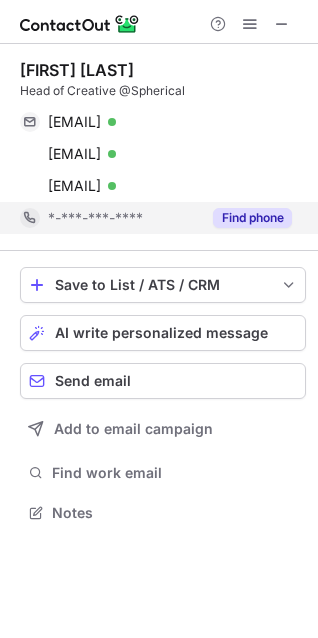 click on "Find phone" at bounding box center [252, 218] 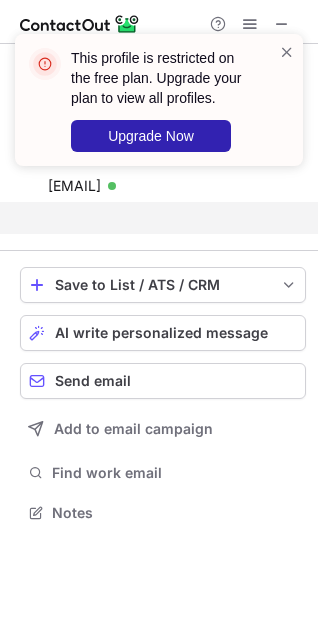 scroll, scrollTop: 467, scrollLeft: 318, axis: both 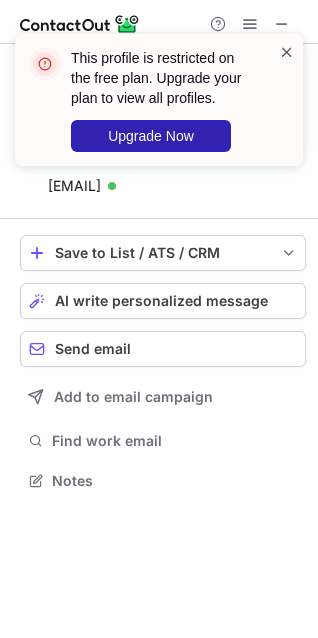 click at bounding box center (287, 52) 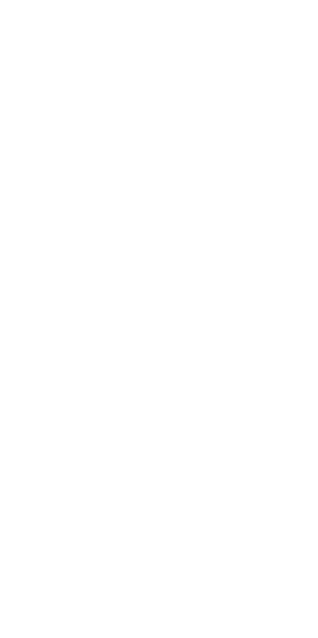 scroll, scrollTop: 0, scrollLeft: 0, axis: both 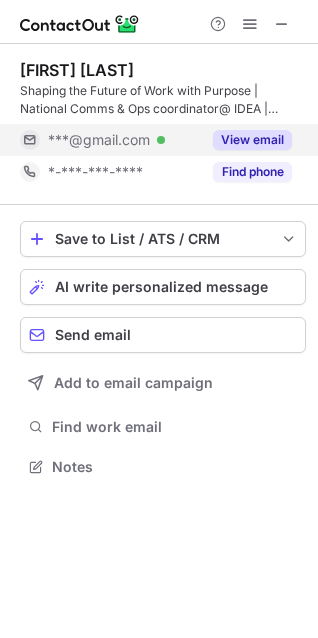 click on "View email" at bounding box center (252, 140) 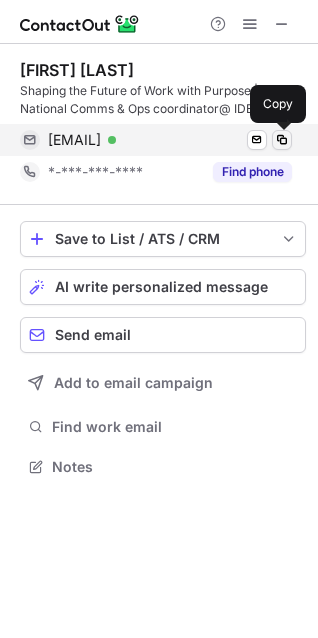 click at bounding box center (282, 140) 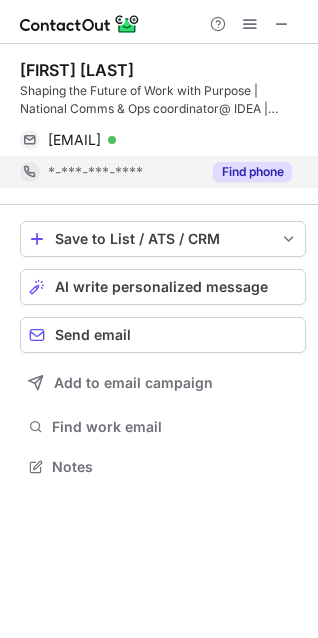click on "Find phone" at bounding box center [252, 172] 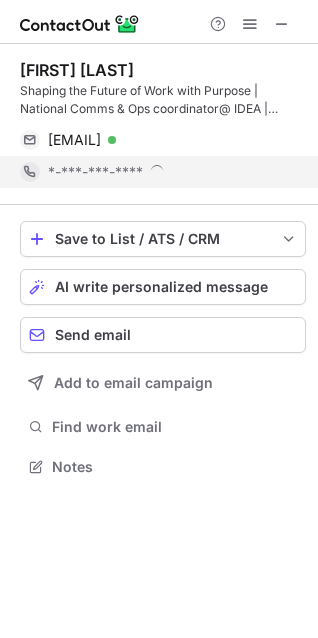 scroll, scrollTop: 10, scrollLeft: 10, axis: both 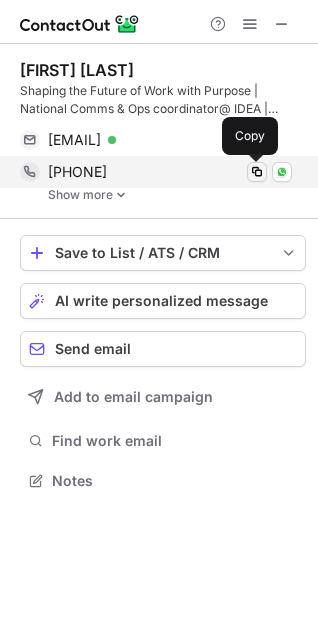 click at bounding box center [257, 172] 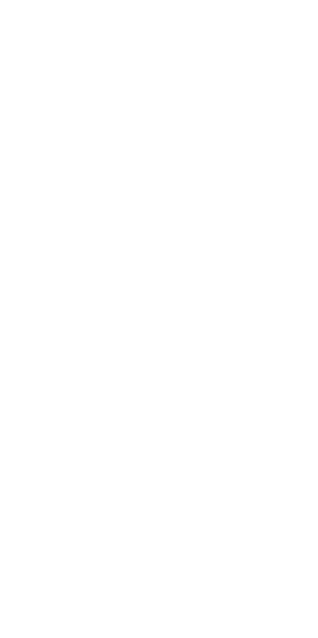 scroll, scrollTop: 0, scrollLeft: 0, axis: both 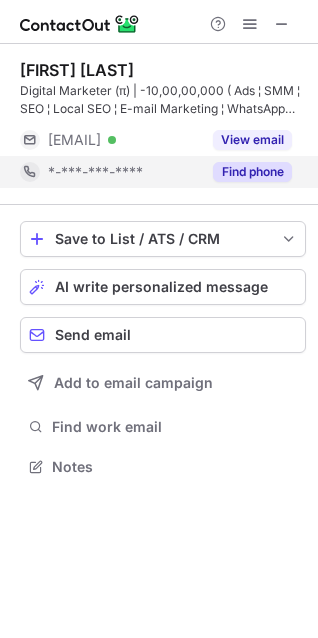 click on "Find phone" at bounding box center [252, 172] 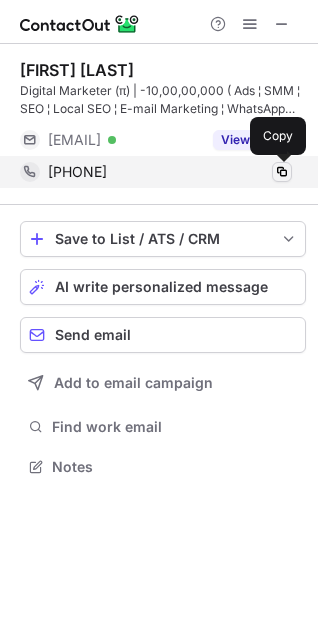 click at bounding box center [282, 172] 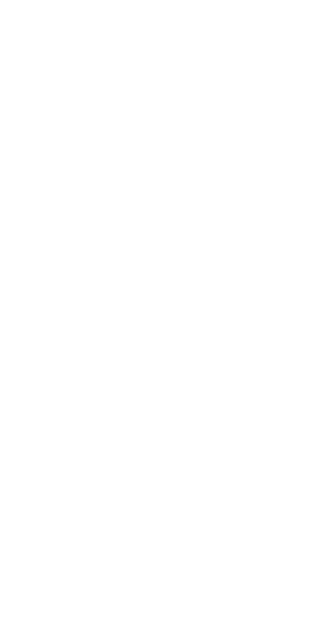 scroll, scrollTop: 0, scrollLeft: 0, axis: both 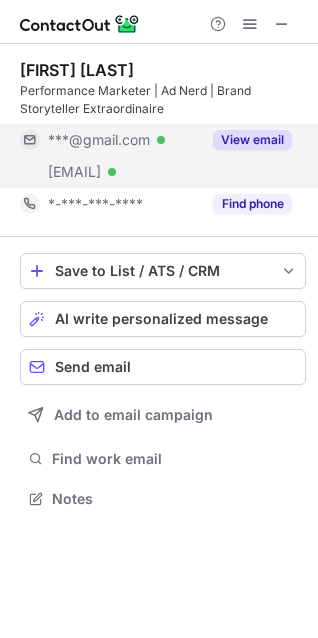 click on "View email" at bounding box center (252, 140) 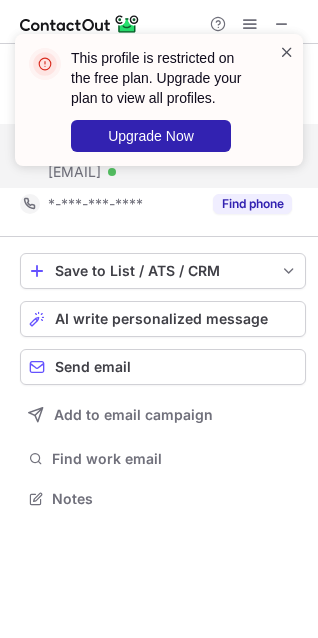 click at bounding box center [287, 52] 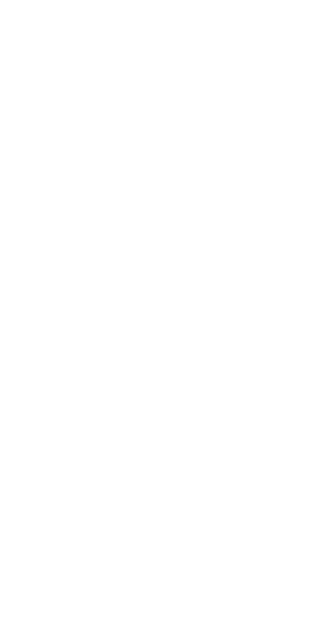 scroll, scrollTop: 0, scrollLeft: 0, axis: both 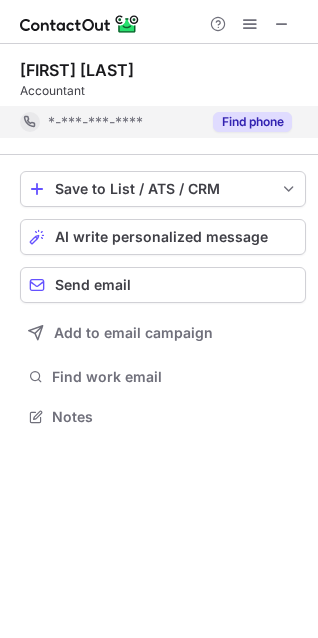 click on "Find phone" at bounding box center [252, 122] 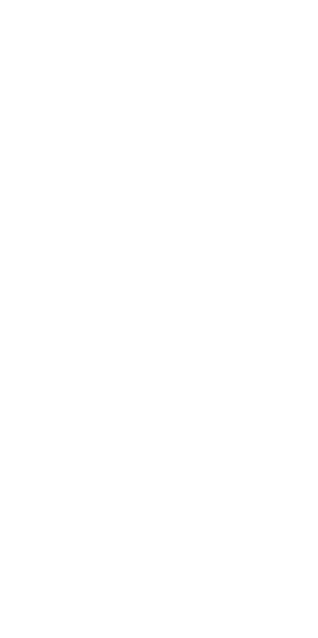 scroll, scrollTop: 0, scrollLeft: 0, axis: both 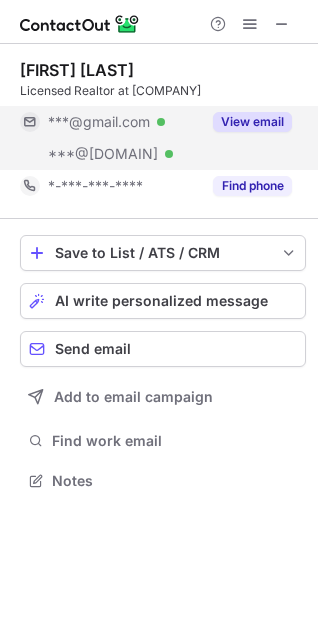 click on "View email" at bounding box center [252, 122] 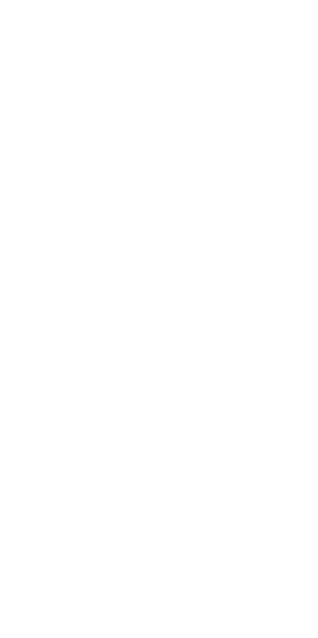 scroll, scrollTop: 0, scrollLeft: 0, axis: both 